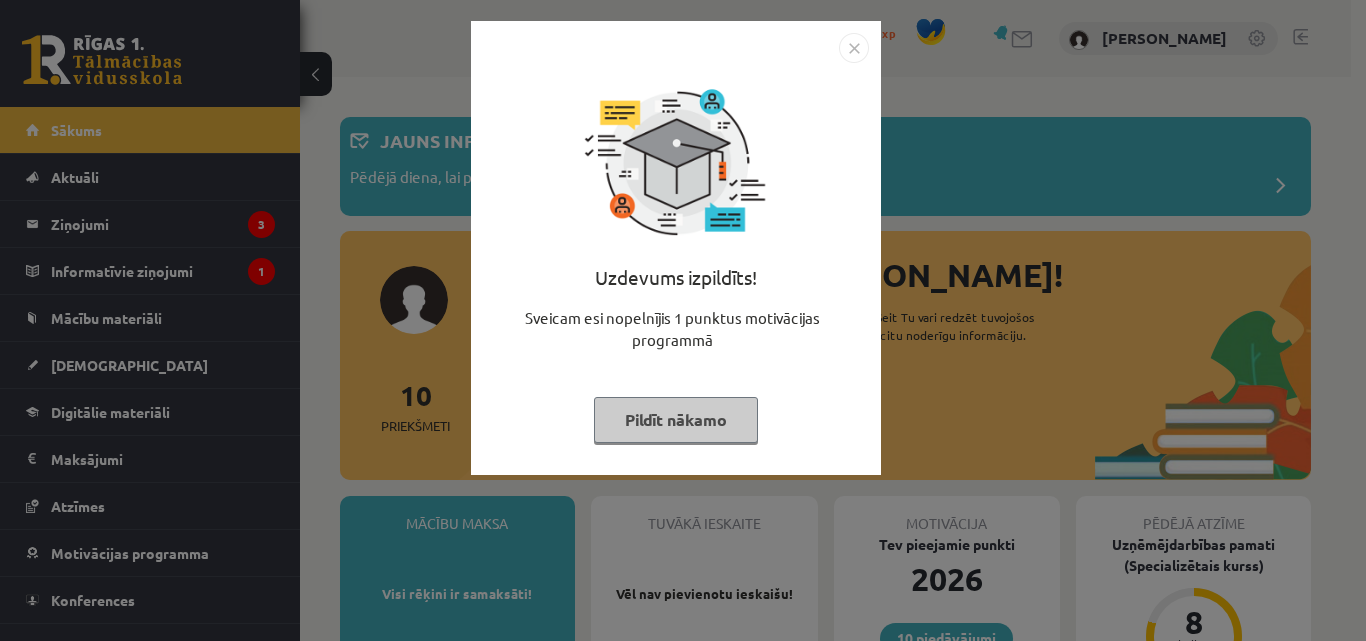 scroll, scrollTop: 0, scrollLeft: 0, axis: both 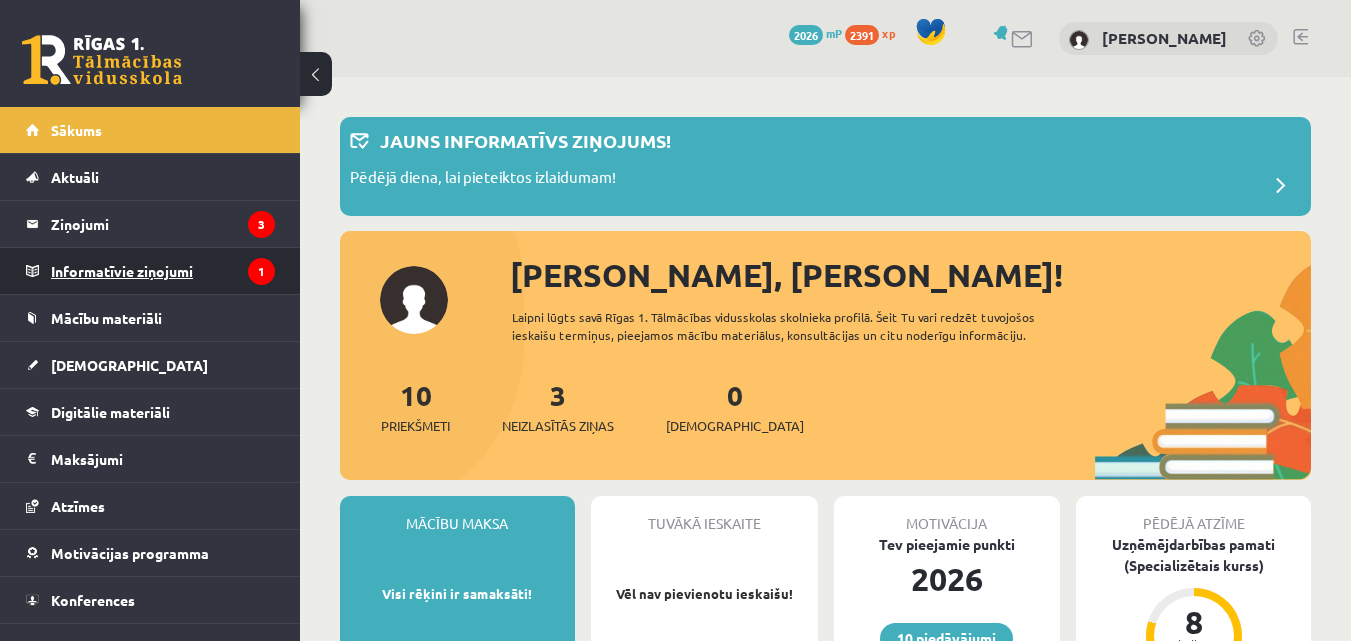 click on "Informatīvie ziņojumi
1" at bounding box center (163, 271) 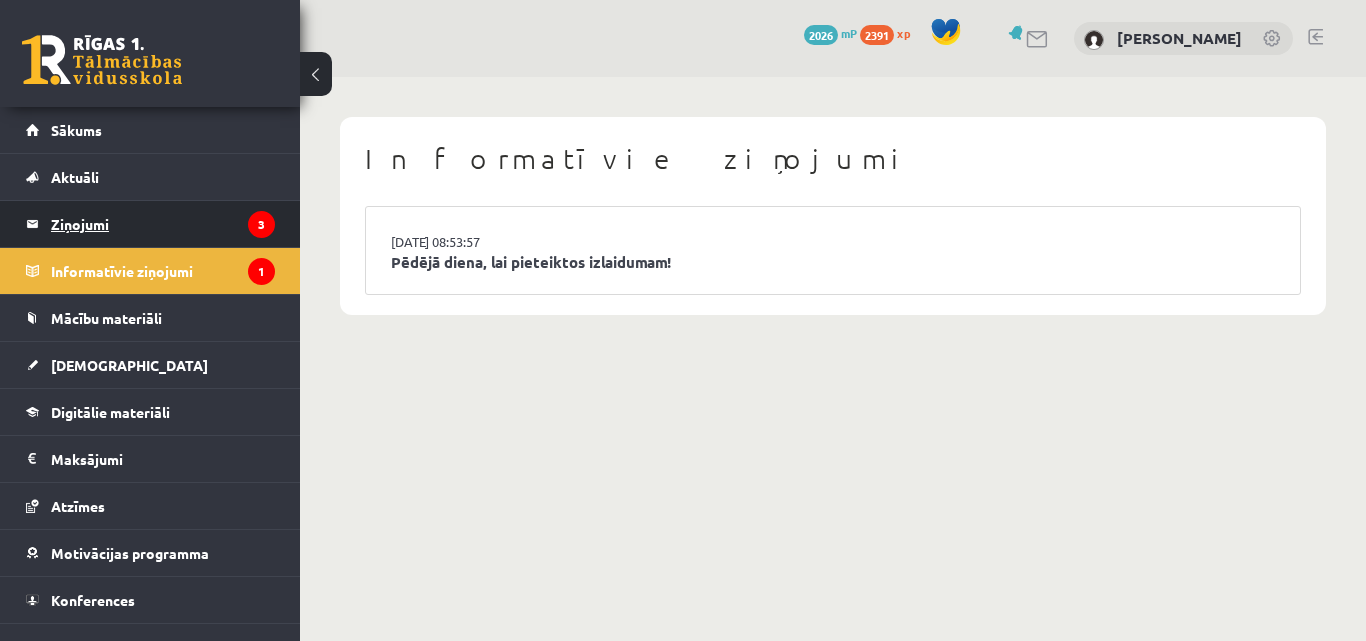 click on "Ziņojumi
3" at bounding box center [163, 224] 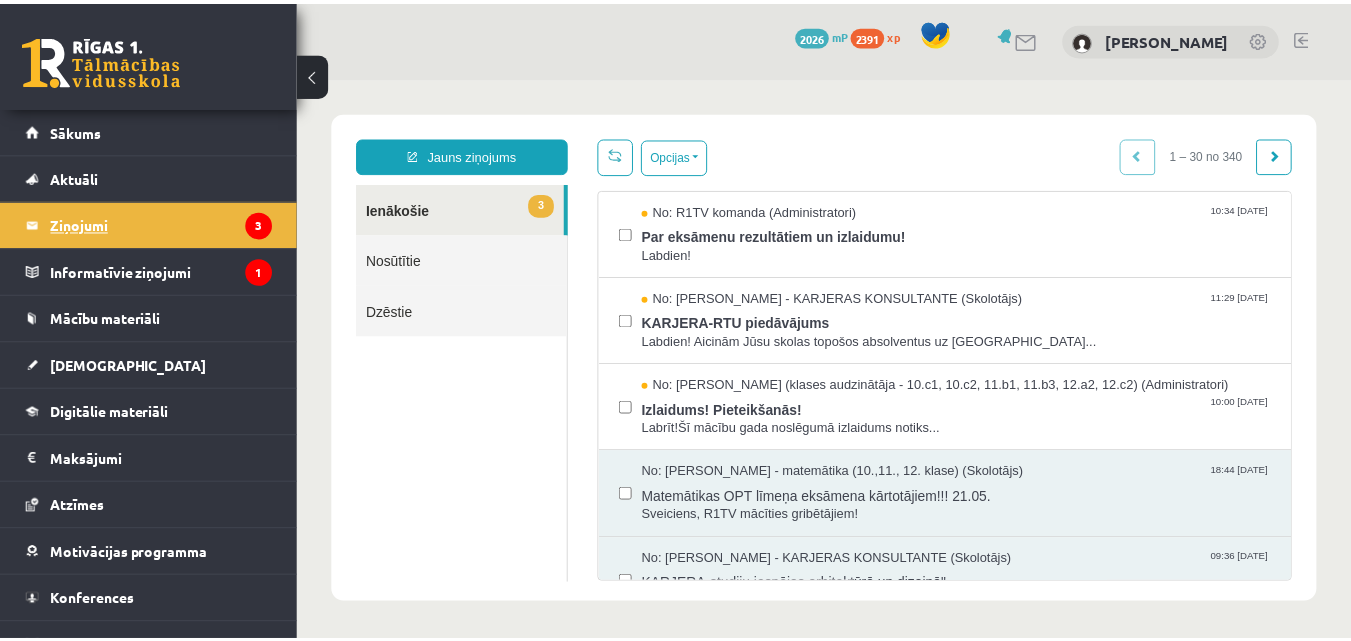 scroll, scrollTop: 0, scrollLeft: 0, axis: both 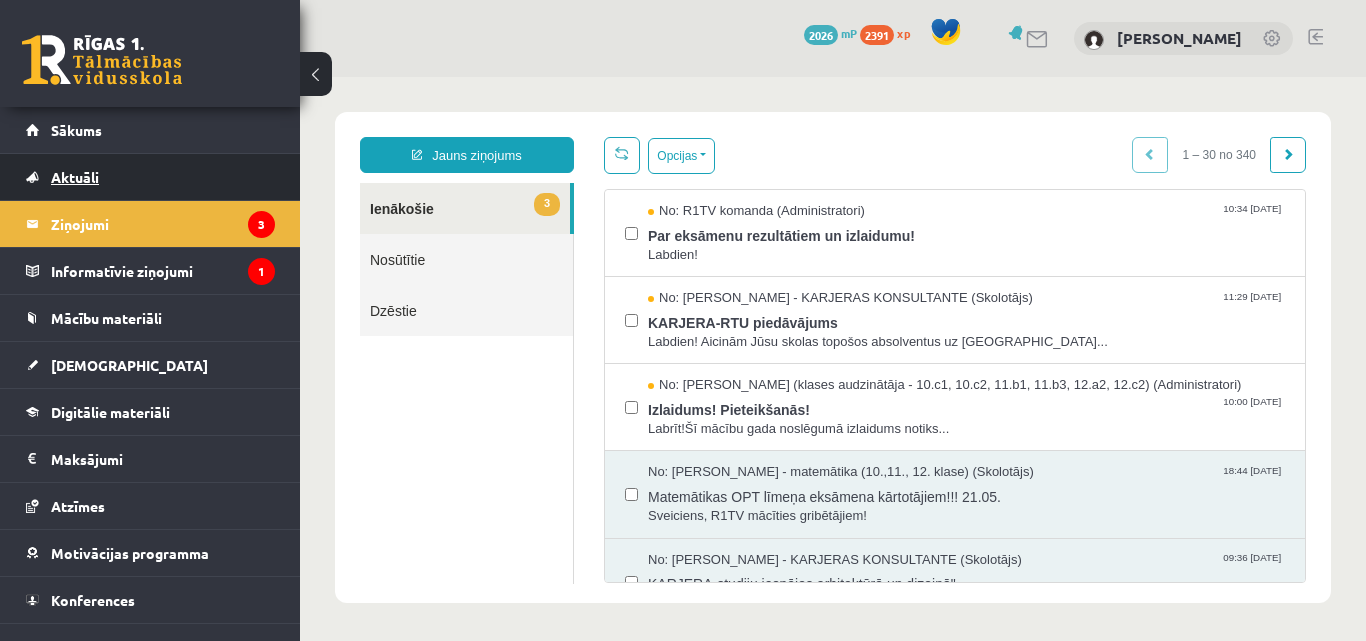 click on "Aktuāli" at bounding box center [75, 177] 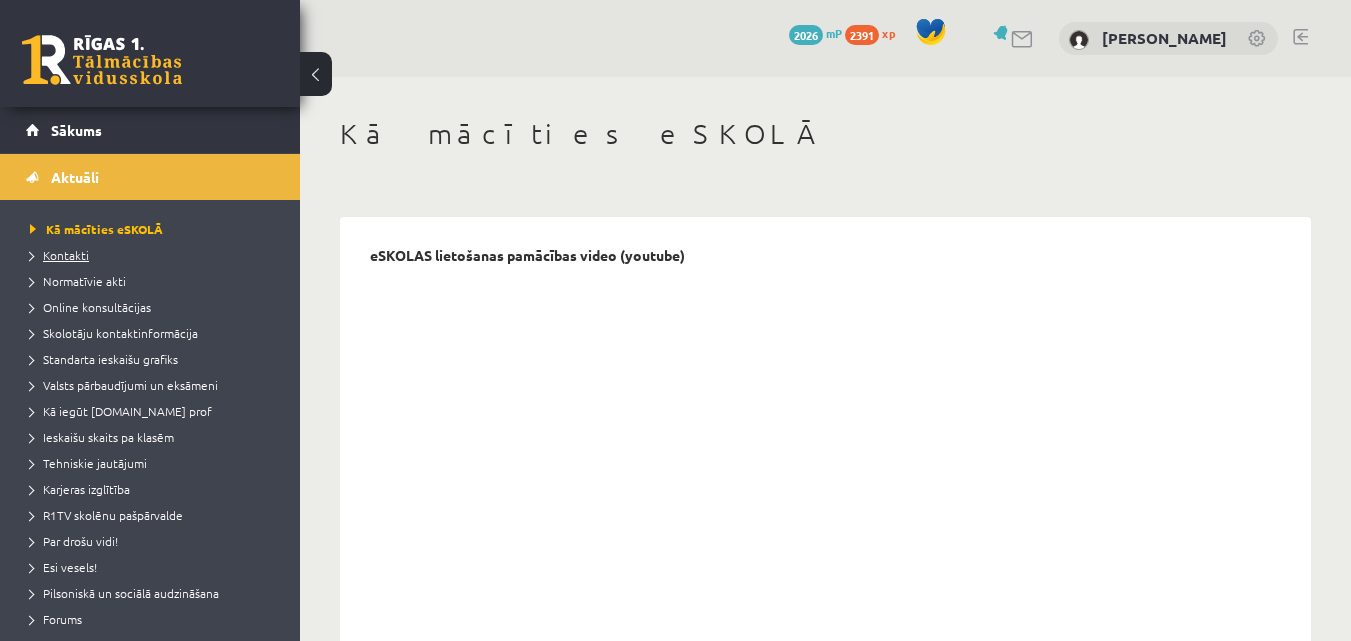 click on "Kontakti" at bounding box center (59, 255) 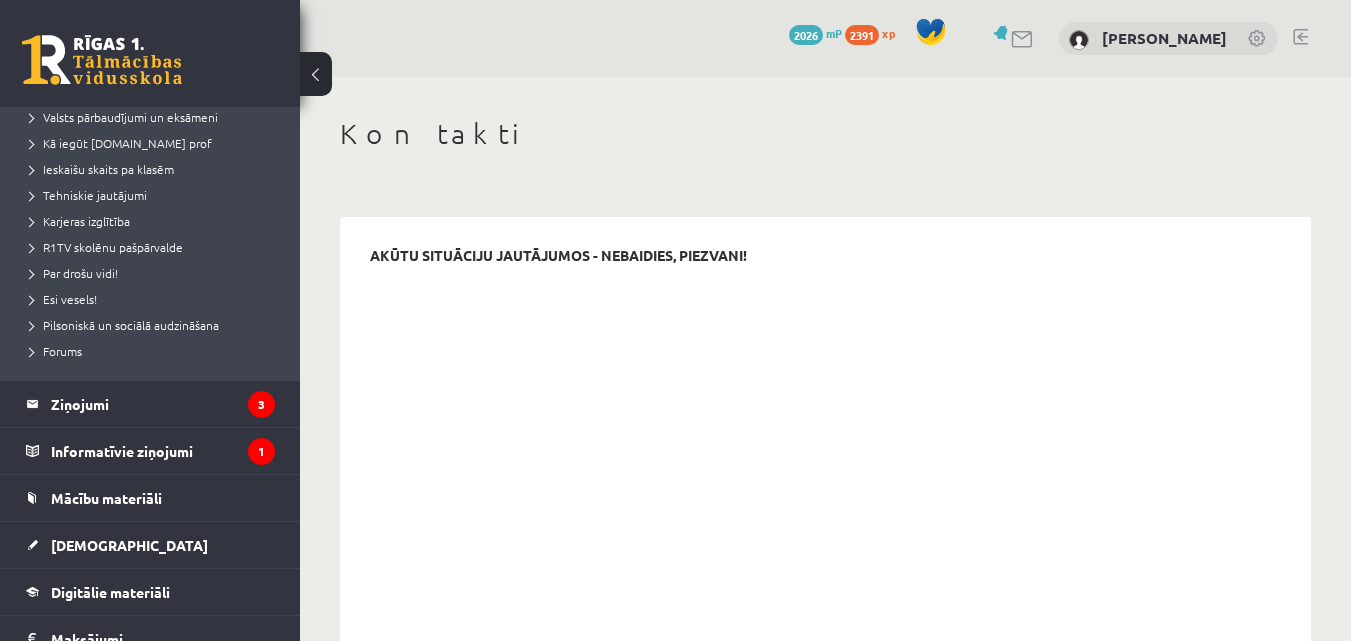 scroll, scrollTop: 320, scrollLeft: 0, axis: vertical 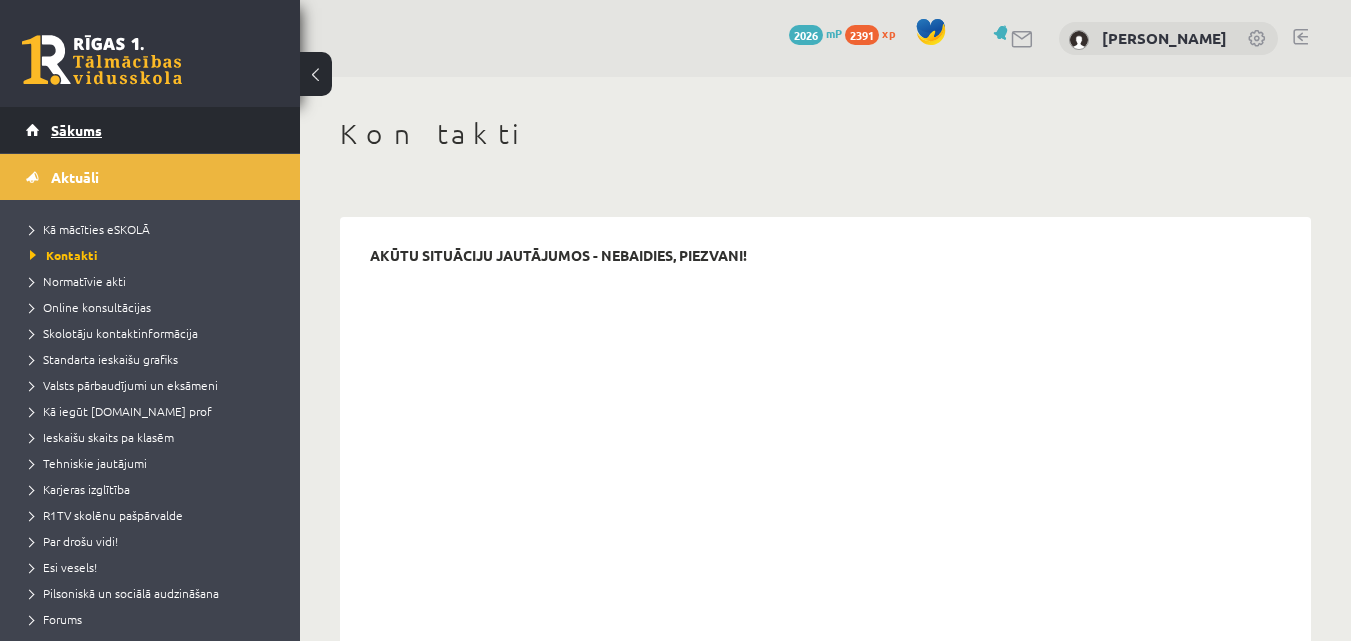 click on "Sākums" at bounding box center [76, 130] 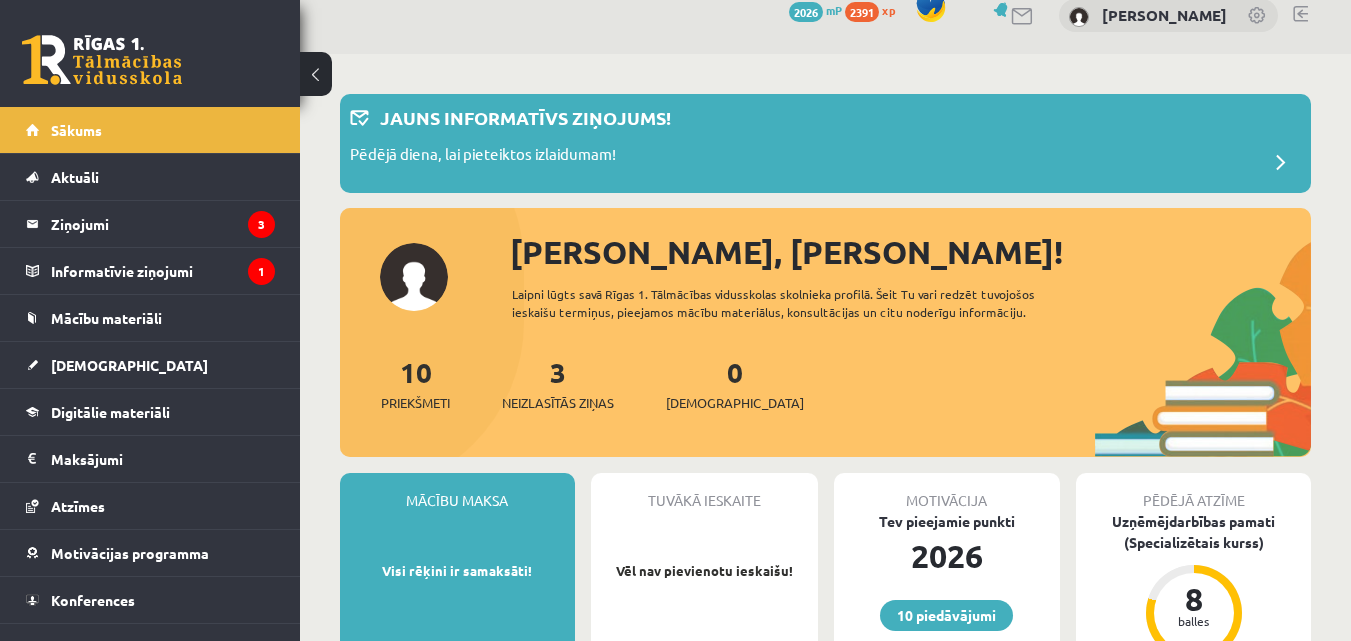scroll, scrollTop: 0, scrollLeft: 0, axis: both 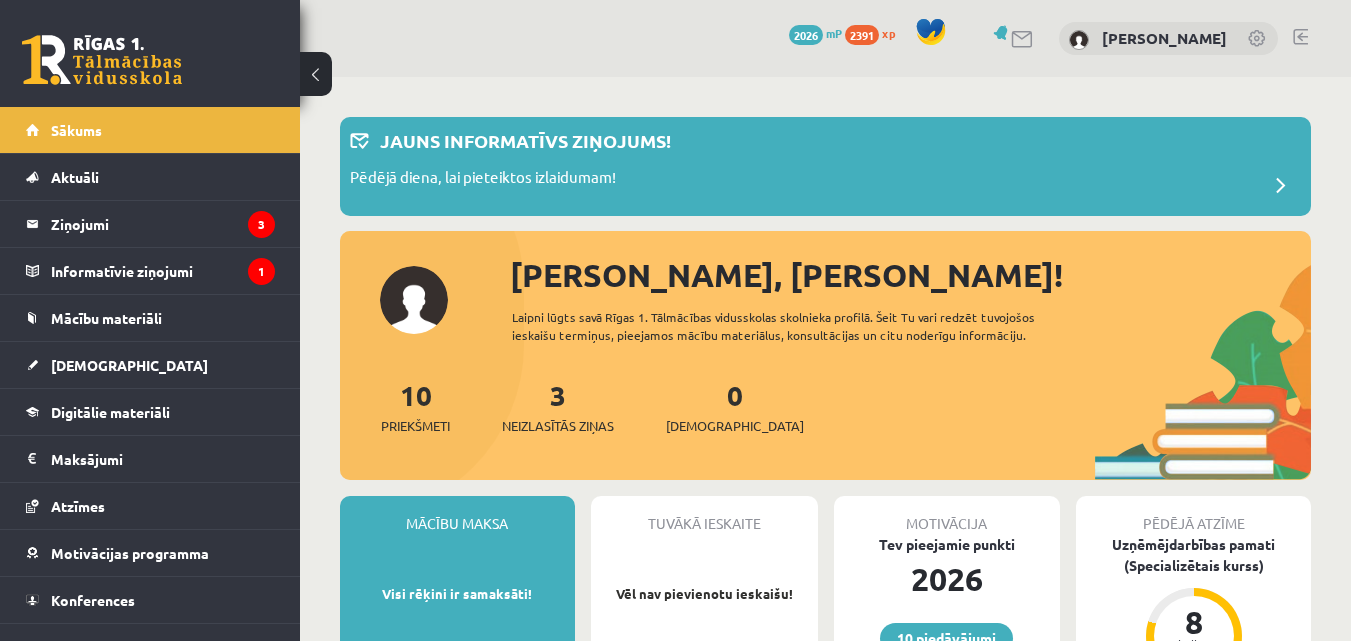 click at bounding box center (102, 60) 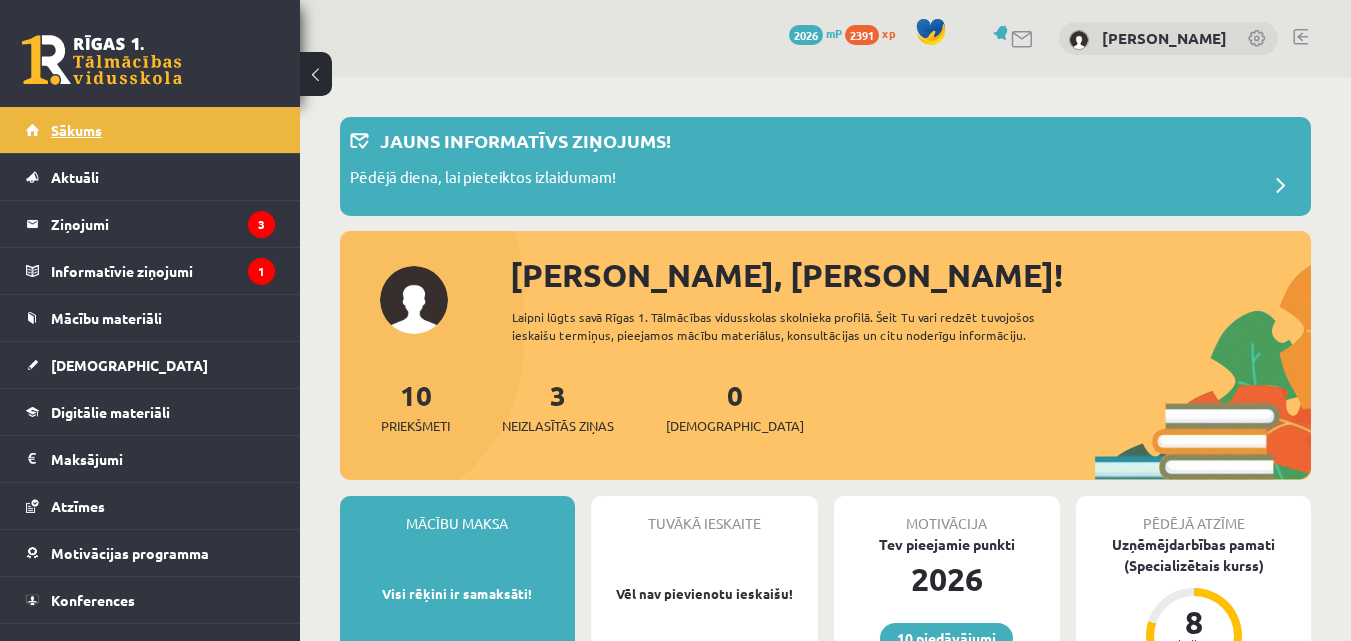 click on "Sākums" at bounding box center [76, 130] 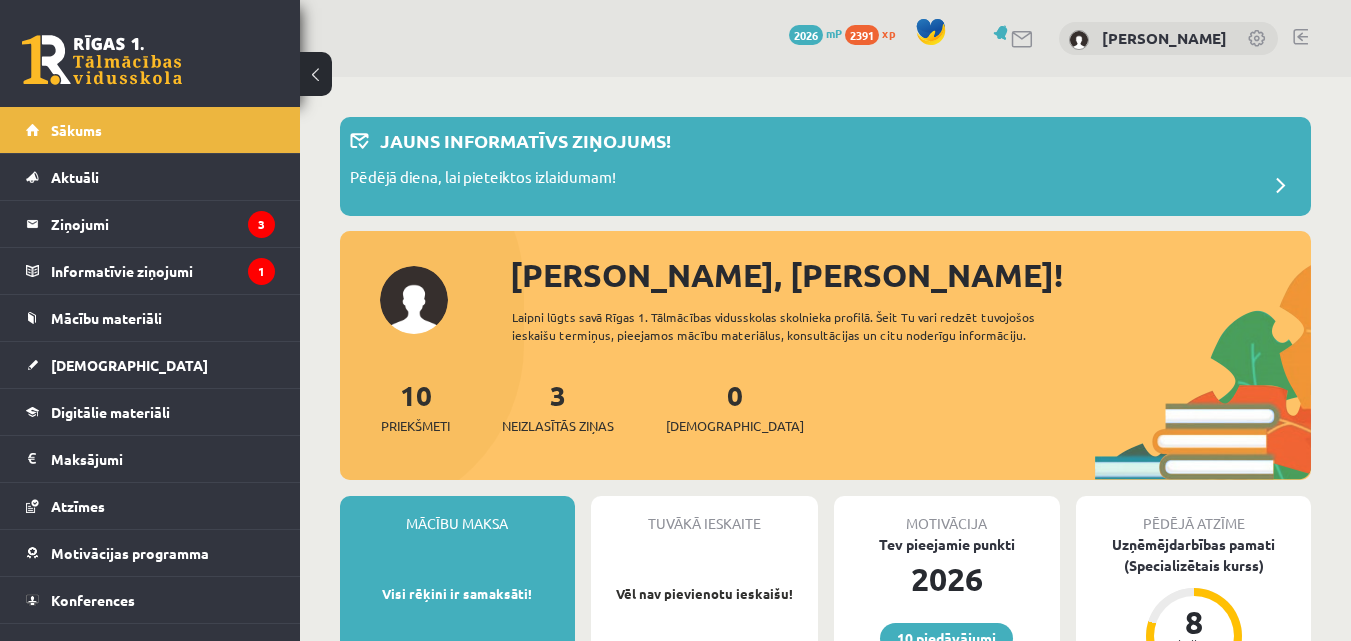 scroll, scrollTop: 0, scrollLeft: 0, axis: both 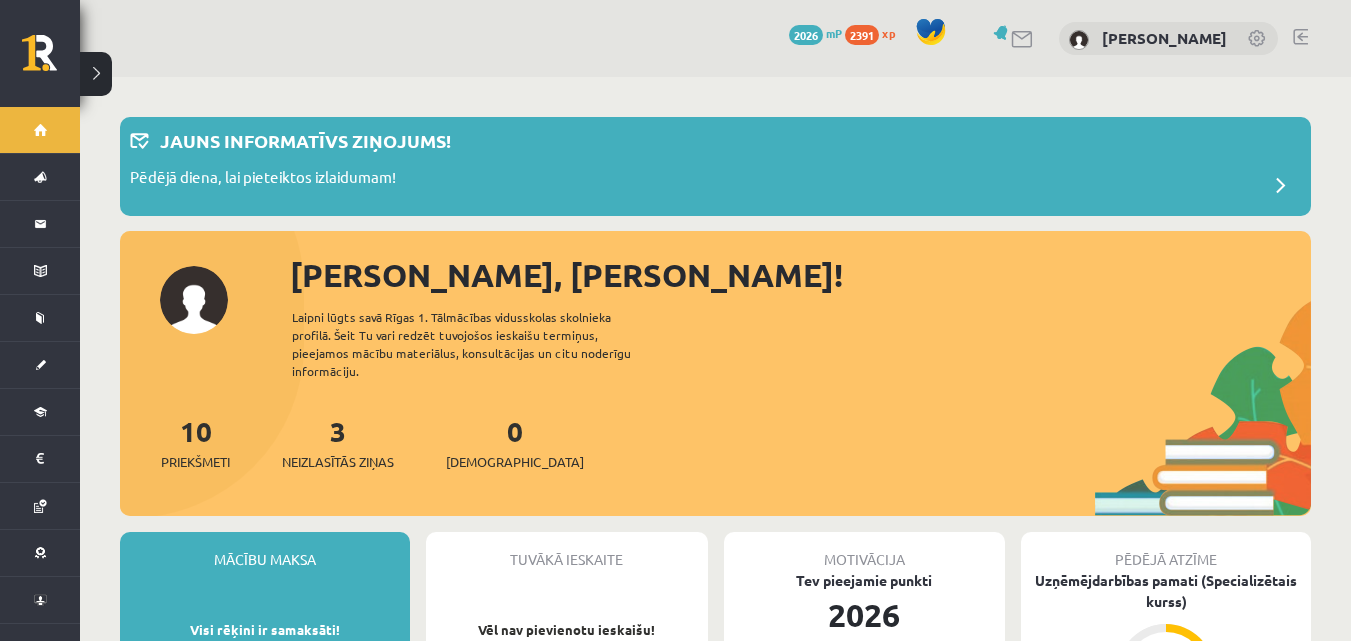 click at bounding box center [1023, 39] 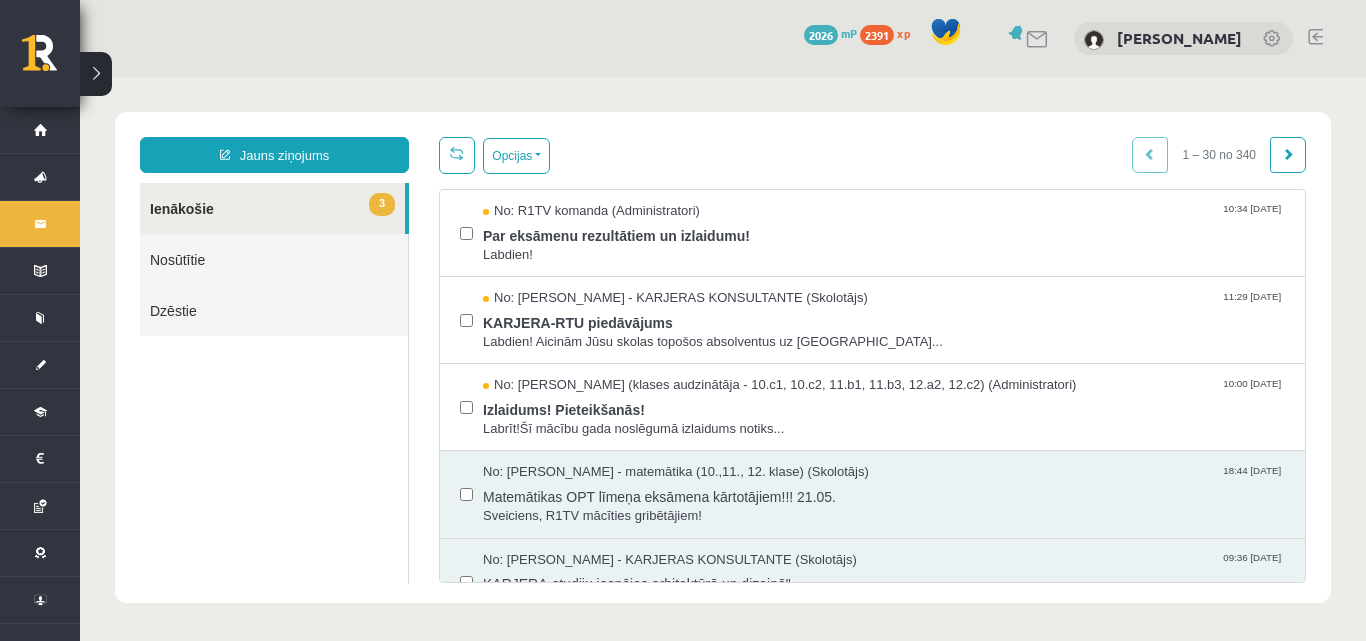 scroll, scrollTop: 0, scrollLeft: 0, axis: both 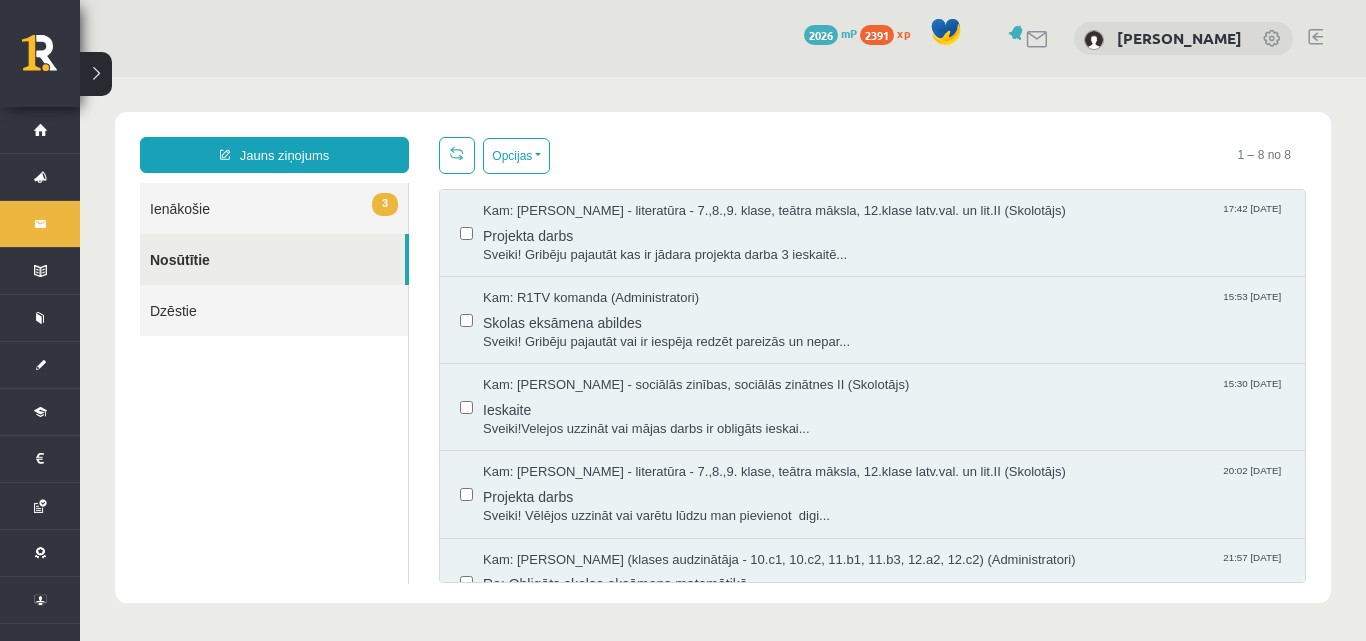 click on "3  Ienākošie" at bounding box center [274, 208] 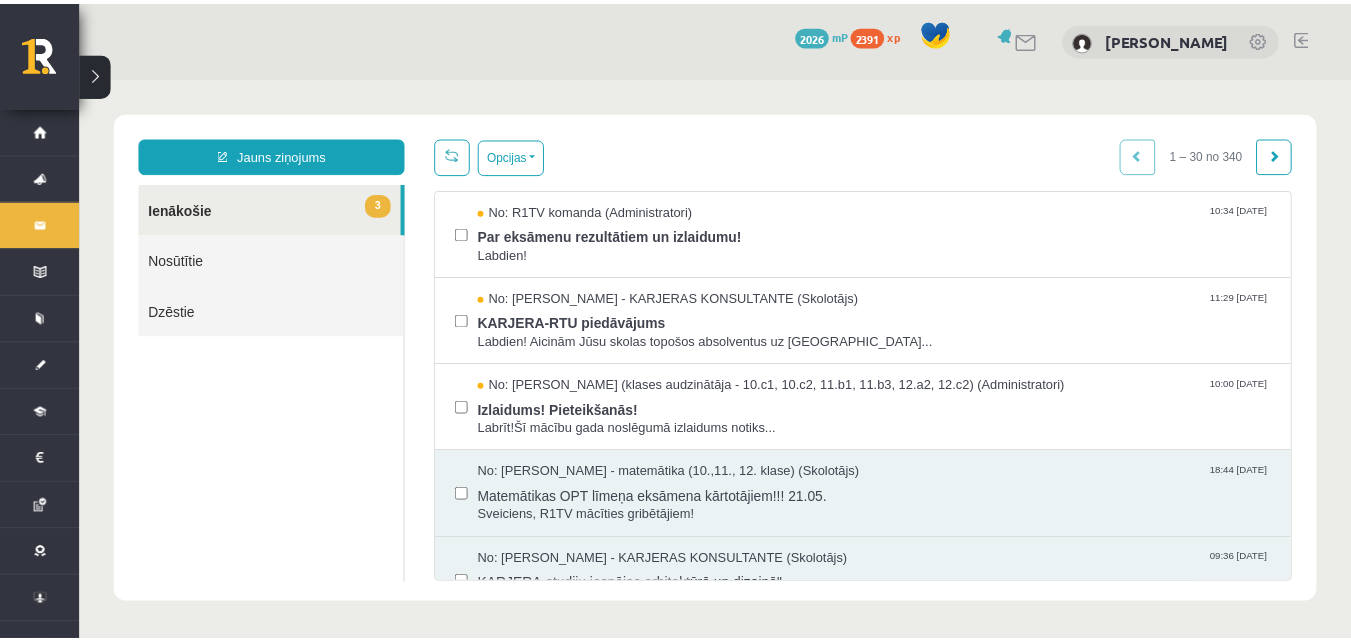 scroll, scrollTop: 0, scrollLeft: 0, axis: both 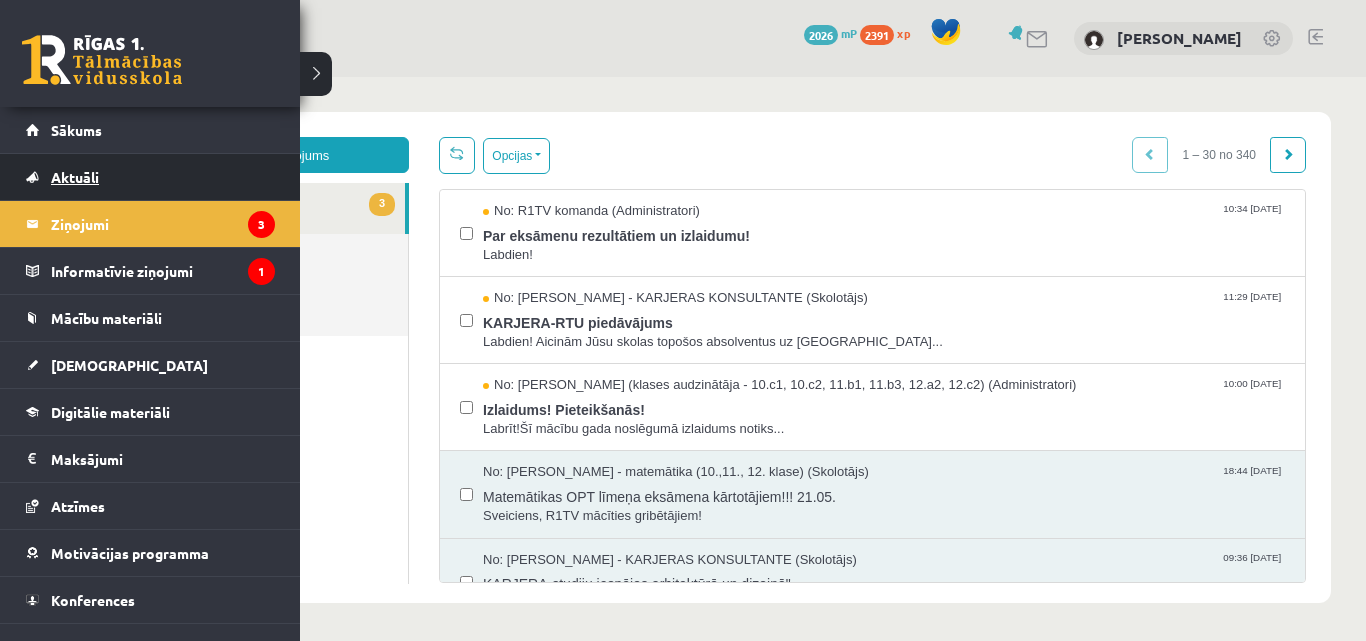 click on "Aktuāli" at bounding box center (75, 177) 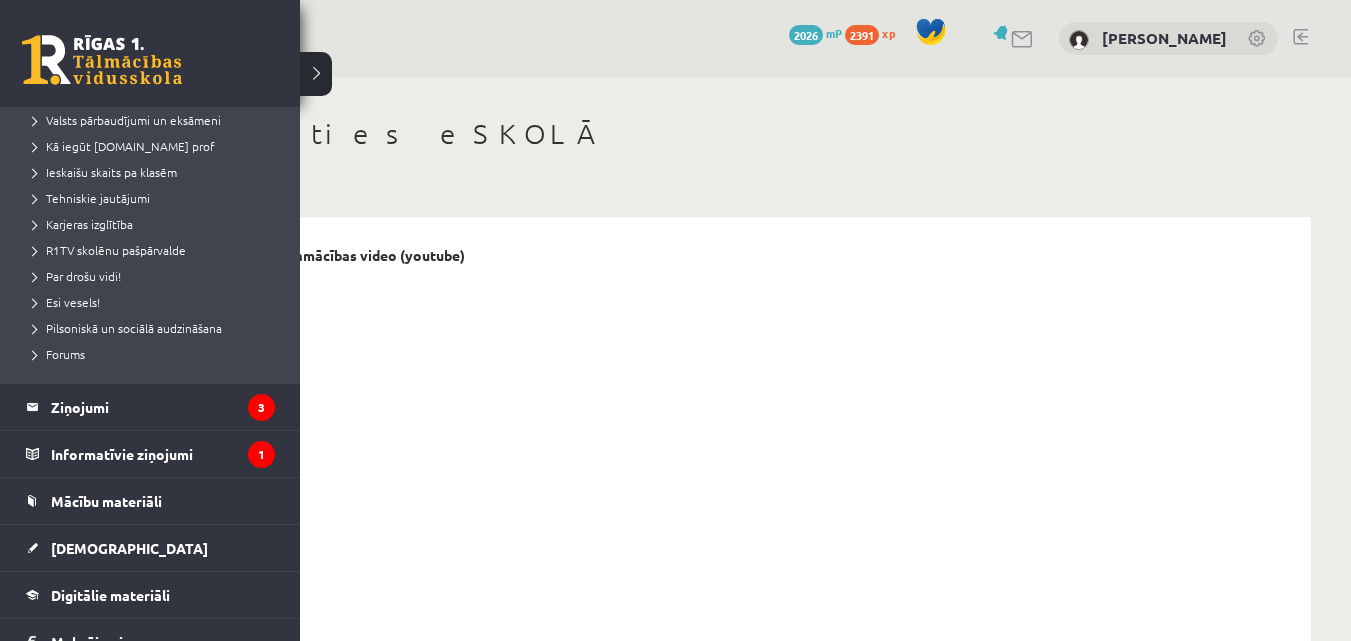 scroll, scrollTop: 419, scrollLeft: 0, axis: vertical 